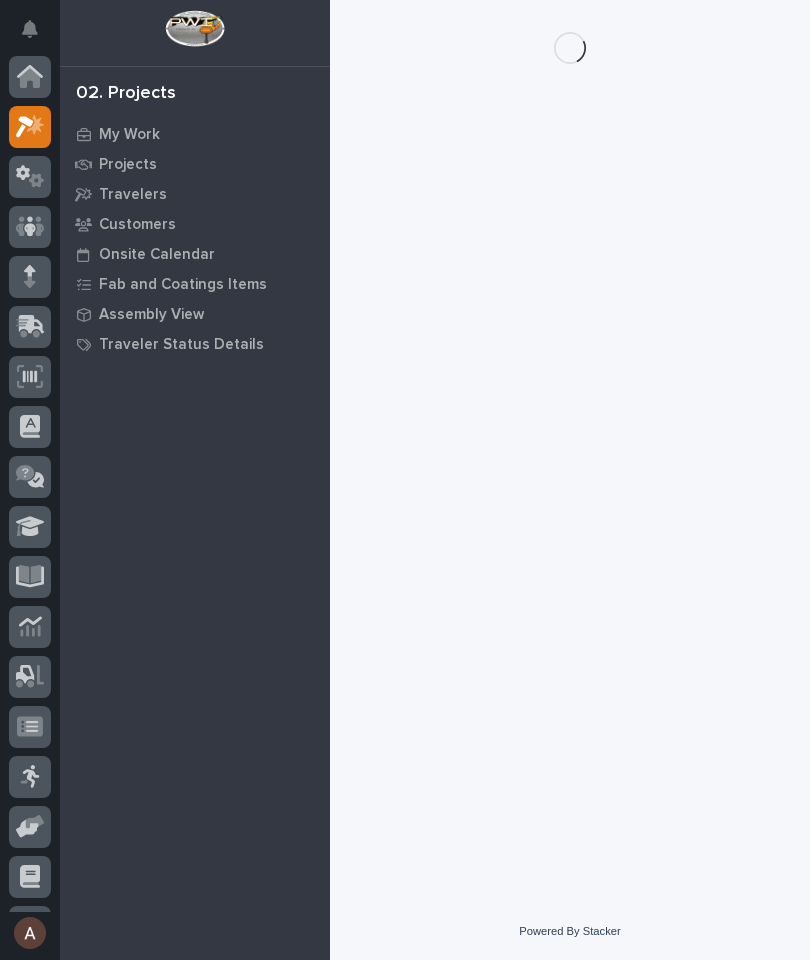 scroll, scrollTop: 0, scrollLeft: 0, axis: both 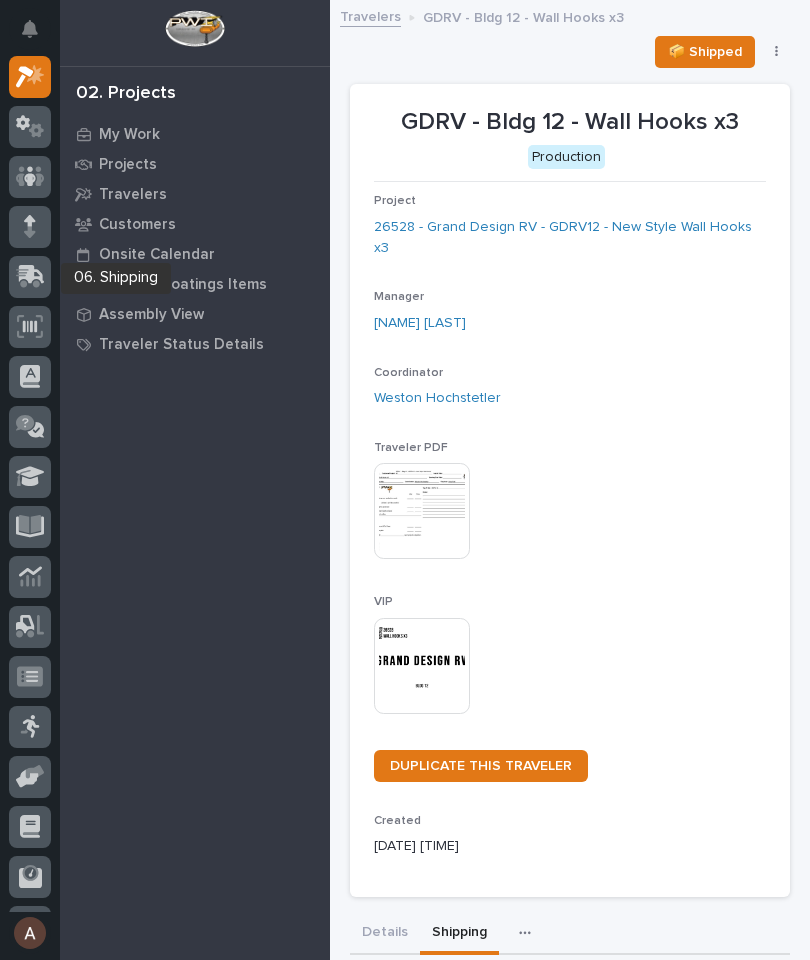 click at bounding box center [30, 277] 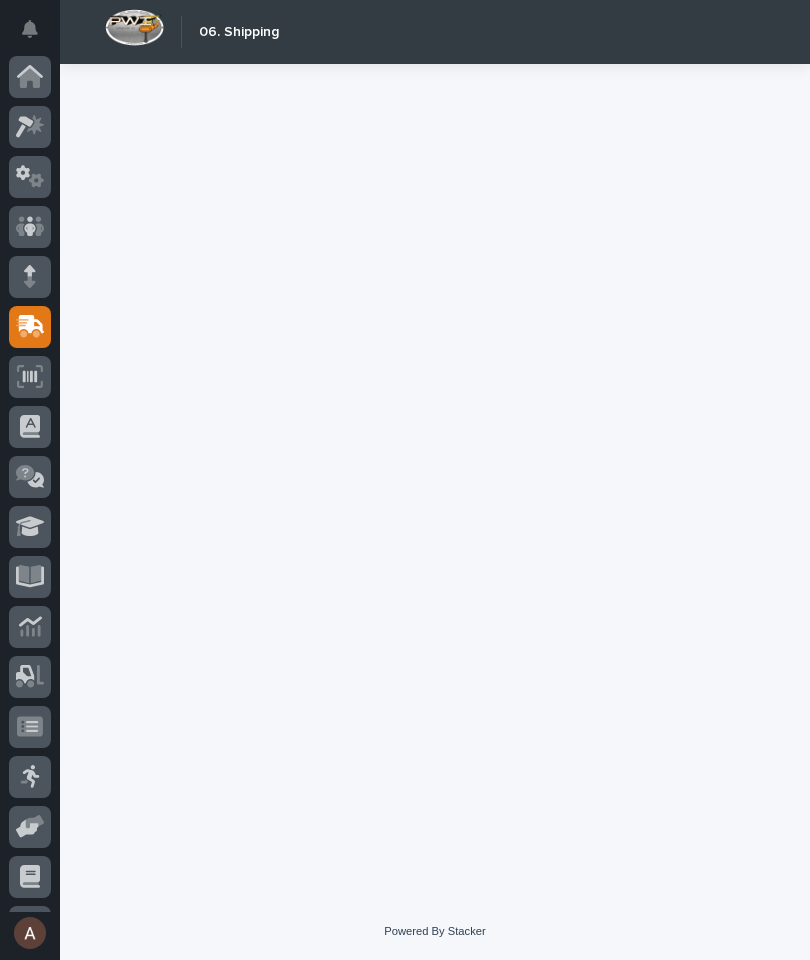 scroll, scrollTop: 94, scrollLeft: 0, axis: vertical 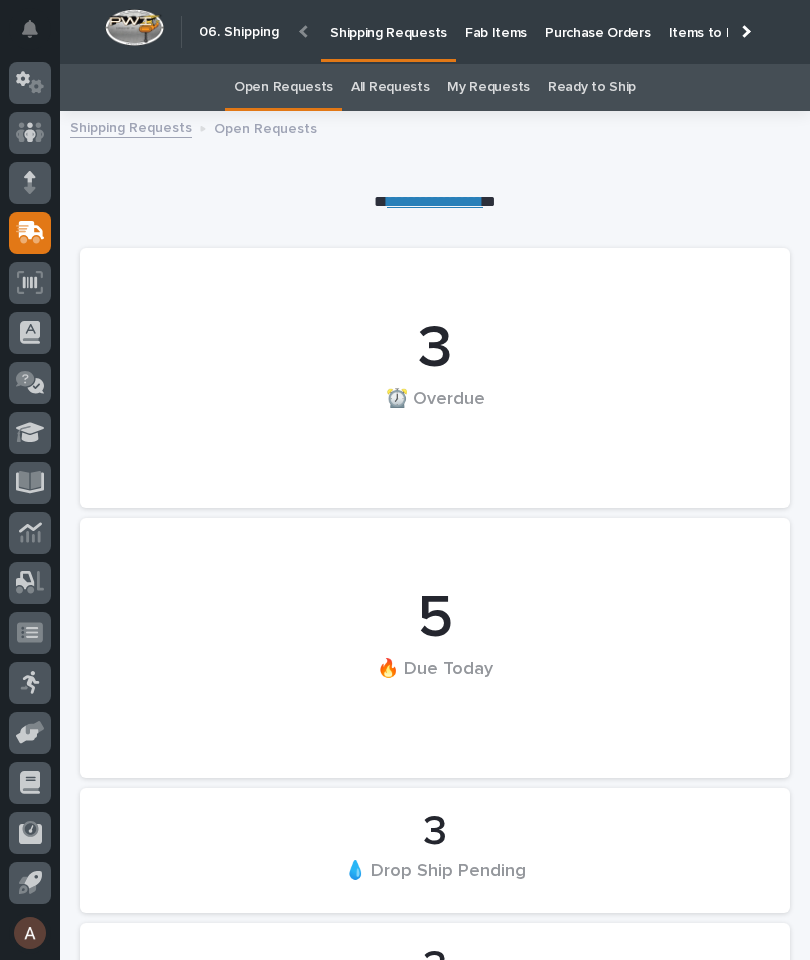 click at bounding box center (744, 31) 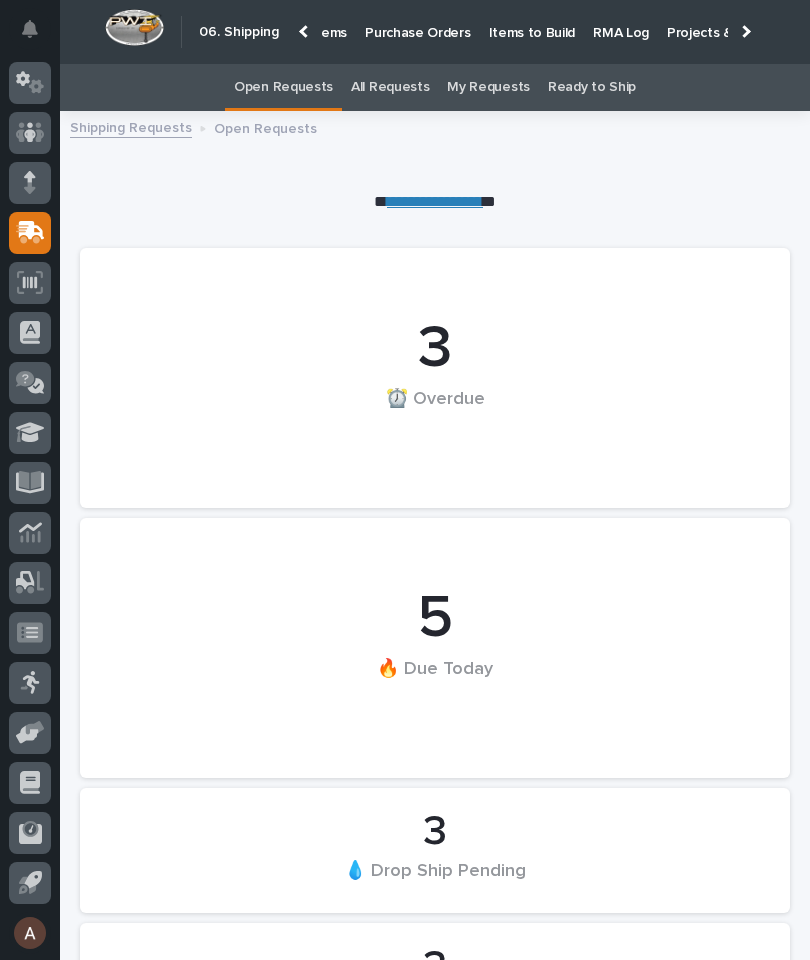 scroll, scrollTop: 0, scrollLeft: 208, axis: horizontal 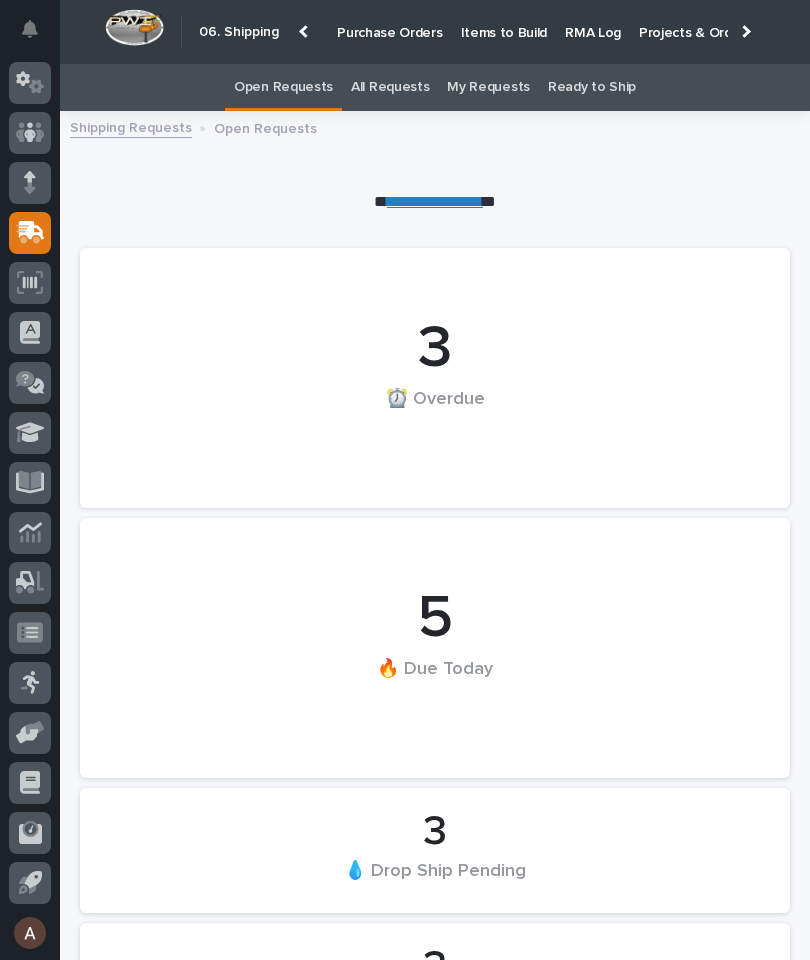 click at bounding box center [305, 31] 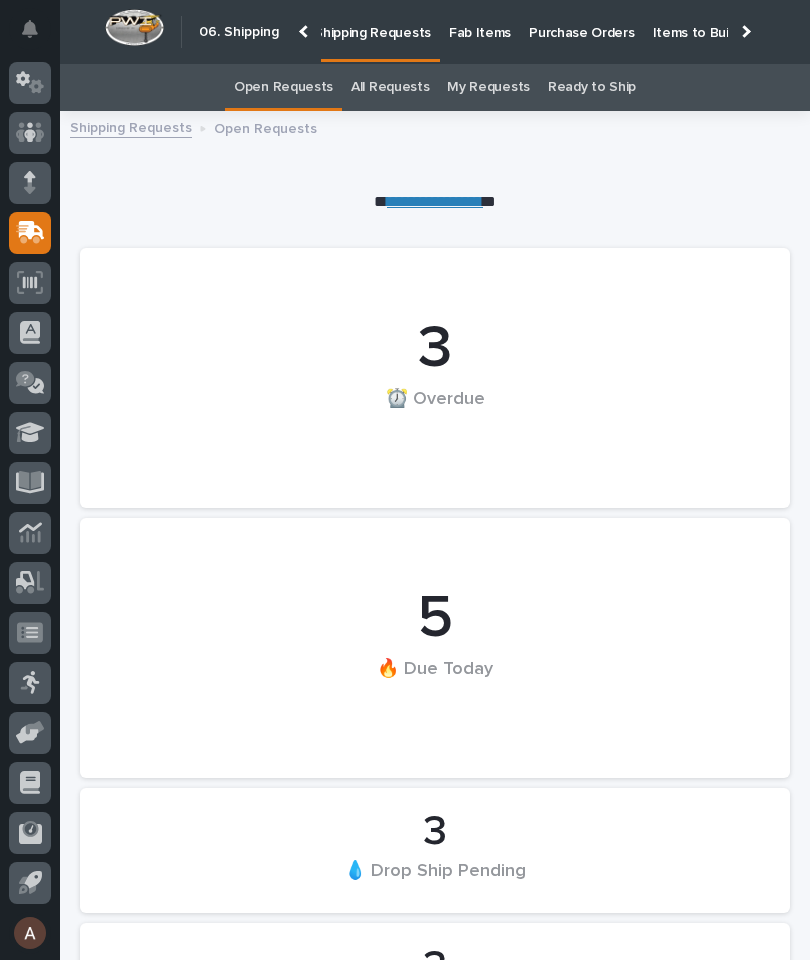 scroll, scrollTop: 0, scrollLeft: 0, axis: both 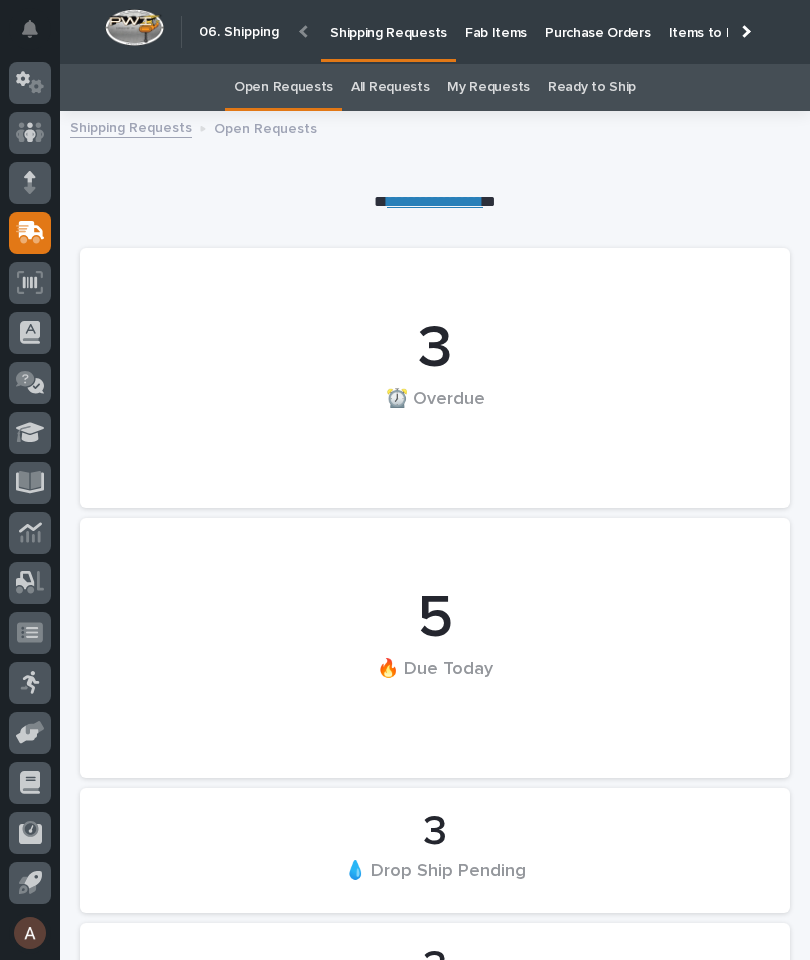 click on "Fab Items" at bounding box center (496, 21) 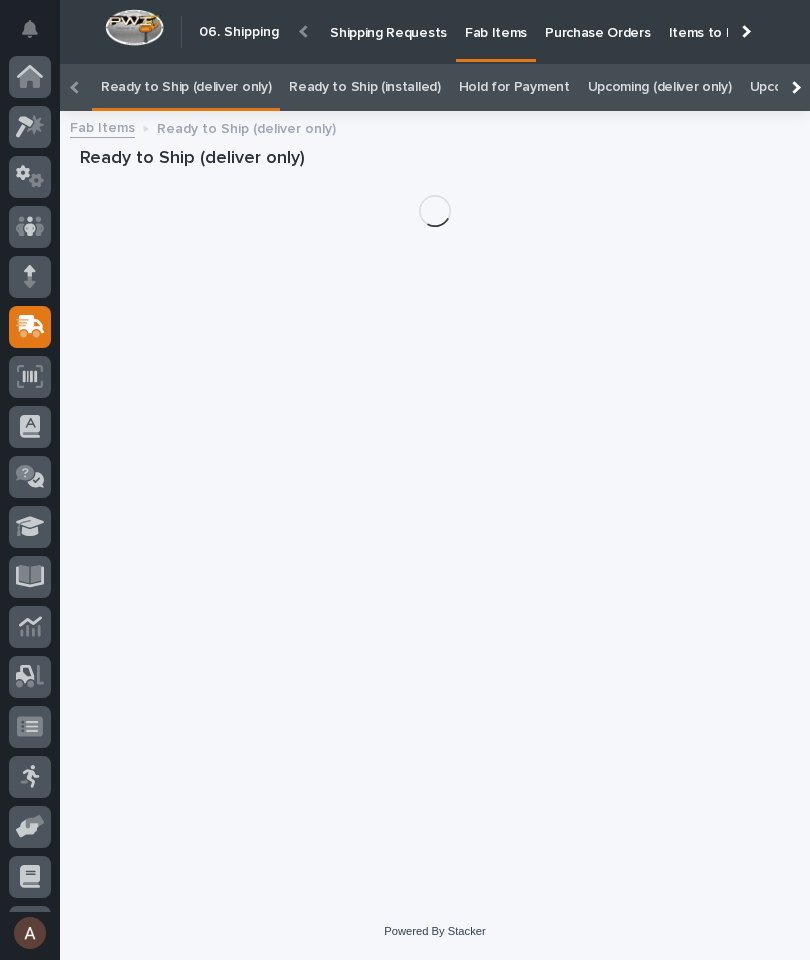 scroll, scrollTop: 23, scrollLeft: 0, axis: vertical 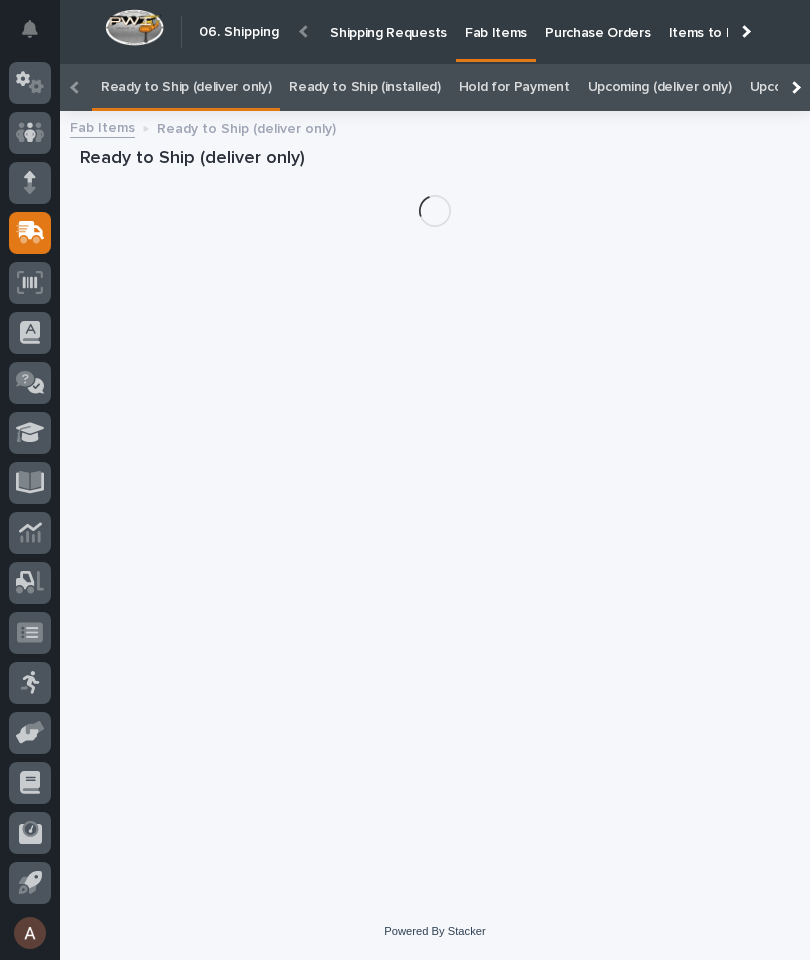 click at bounding box center (794, 87) 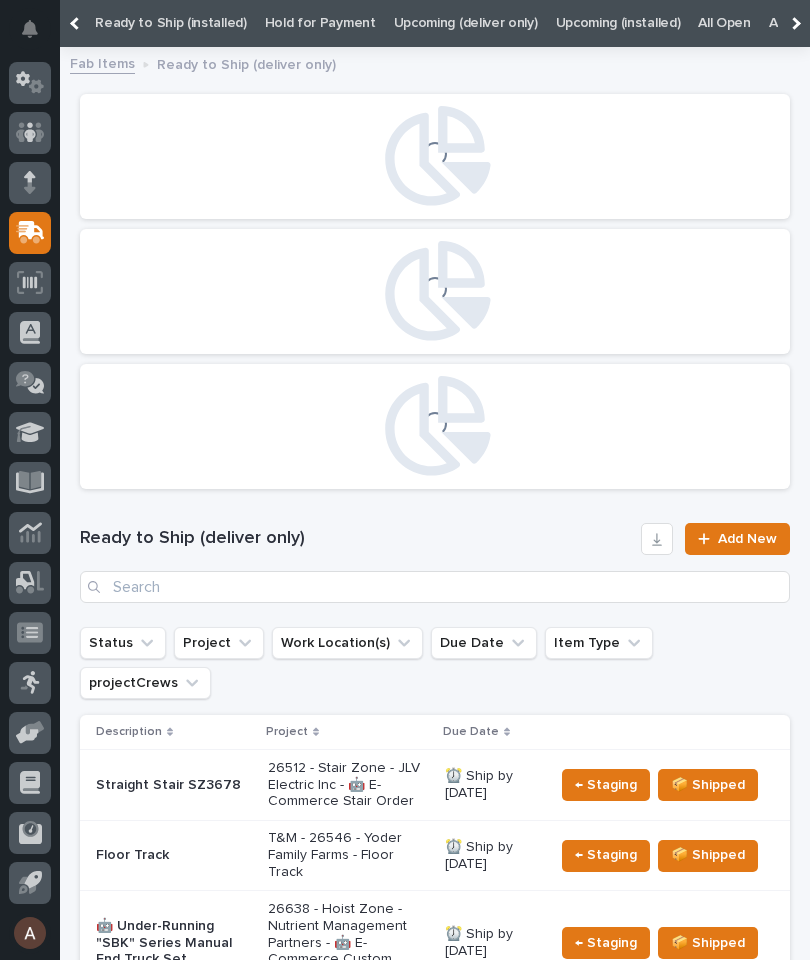 scroll, scrollTop: 0, scrollLeft: 202, axis: horizontal 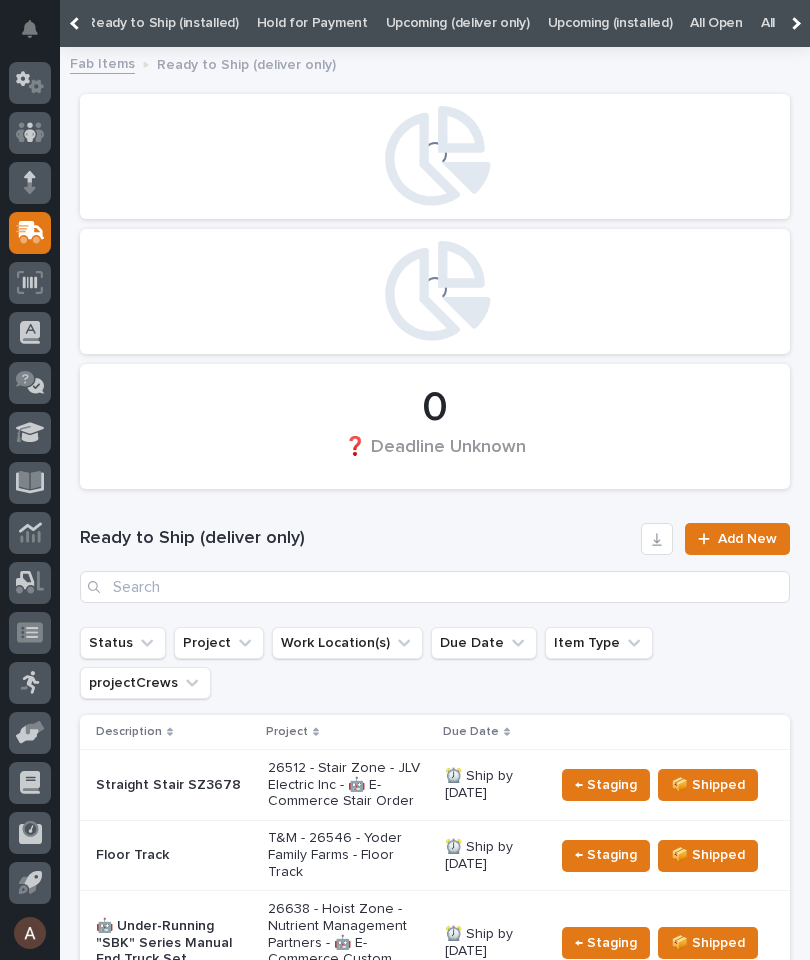 click on "All" at bounding box center [768, 23] 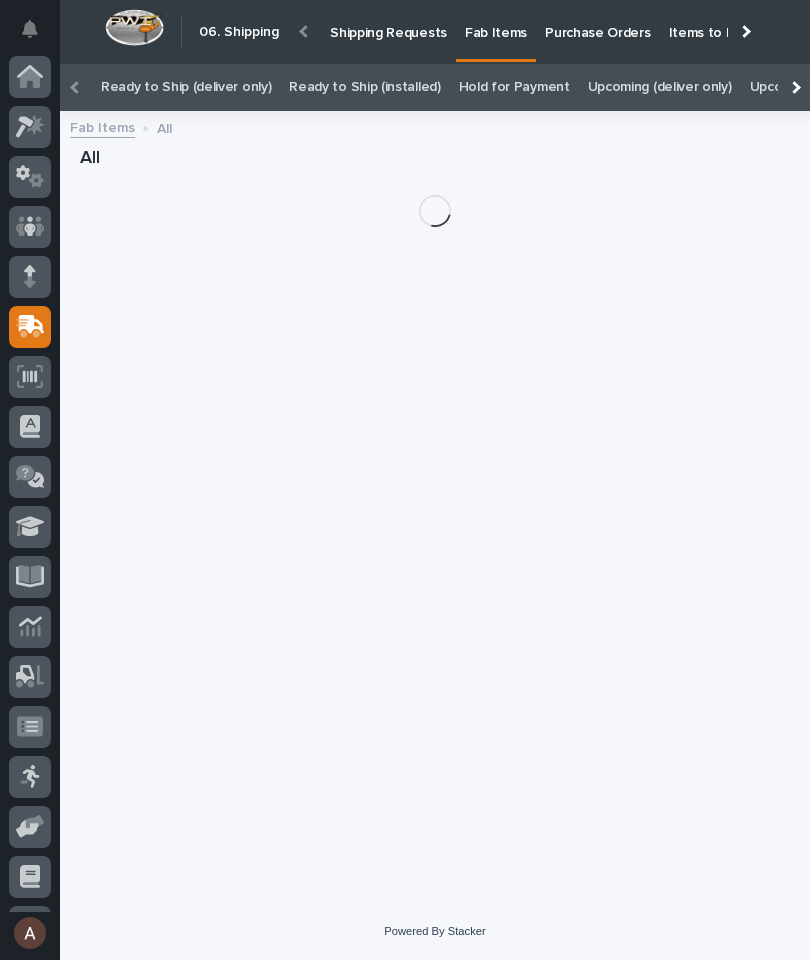 scroll, scrollTop: 0, scrollLeft: 0, axis: both 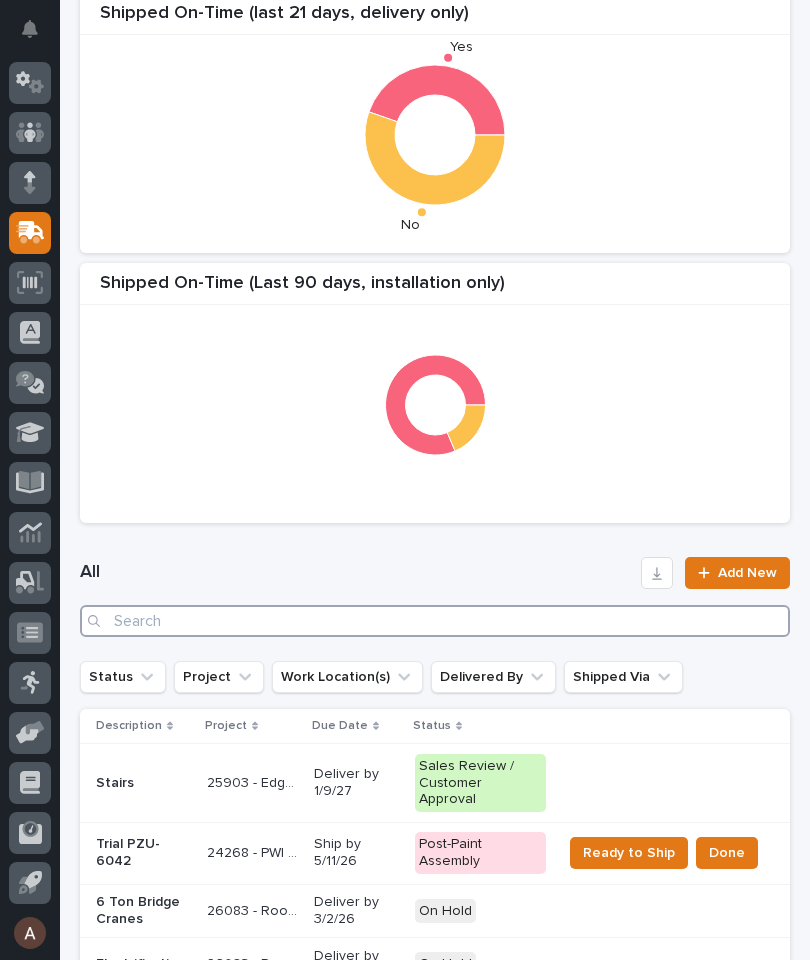 click at bounding box center (435, 621) 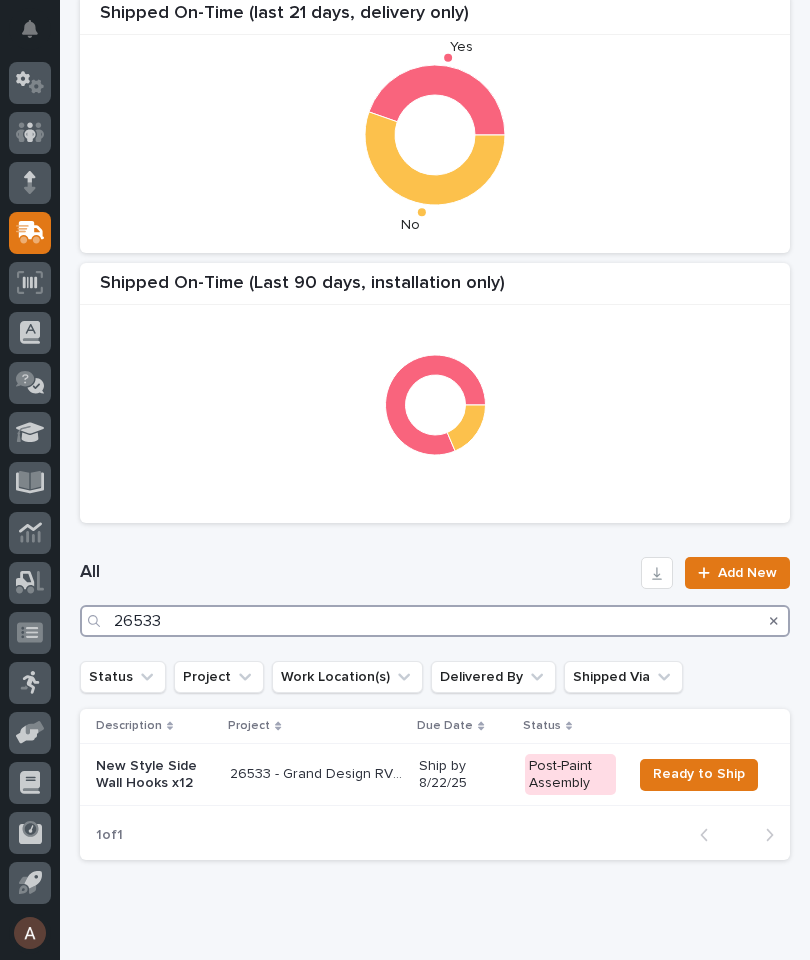 type on "26533" 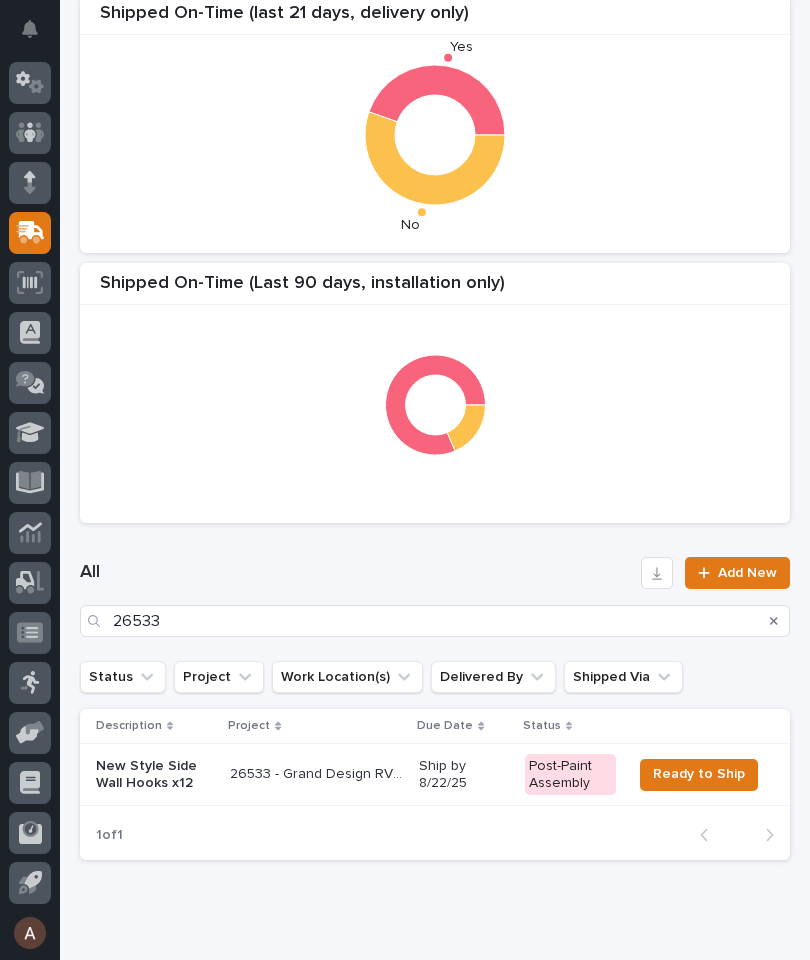 click on "All 26533 Add New" at bounding box center (435, 597) 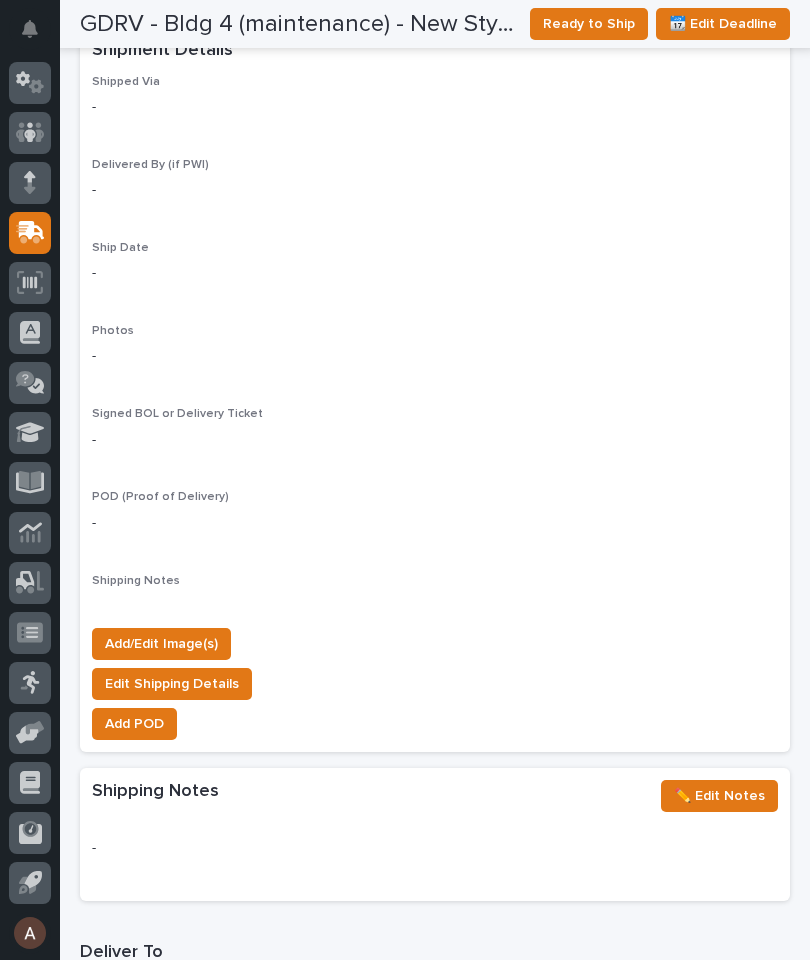 click on "Add/Edit Image(s)" at bounding box center (161, 644) 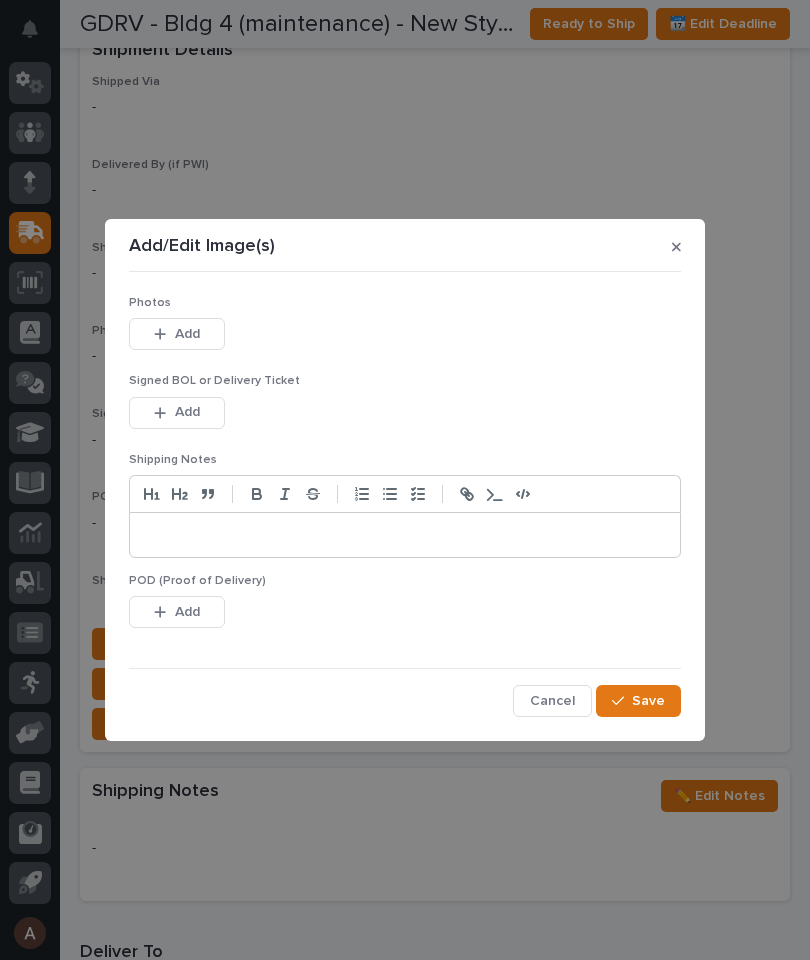 click on "Add" at bounding box center [177, 334] 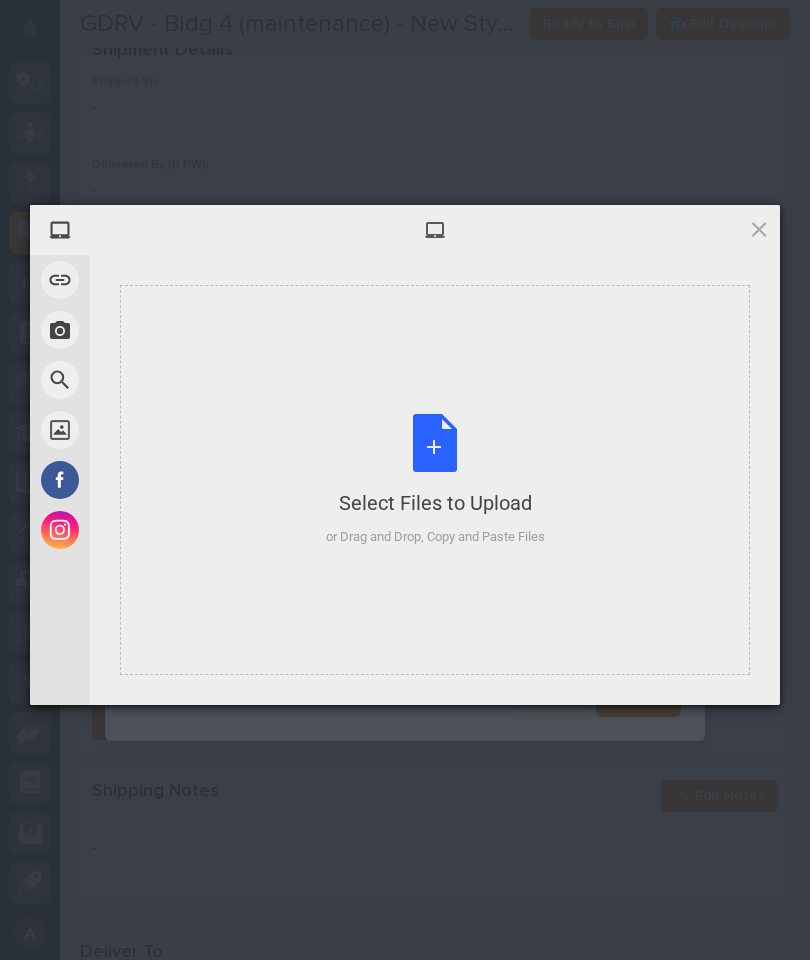 click on "Select Files to Upload
or Drag and Drop, Copy and Paste Files" at bounding box center [435, 480] 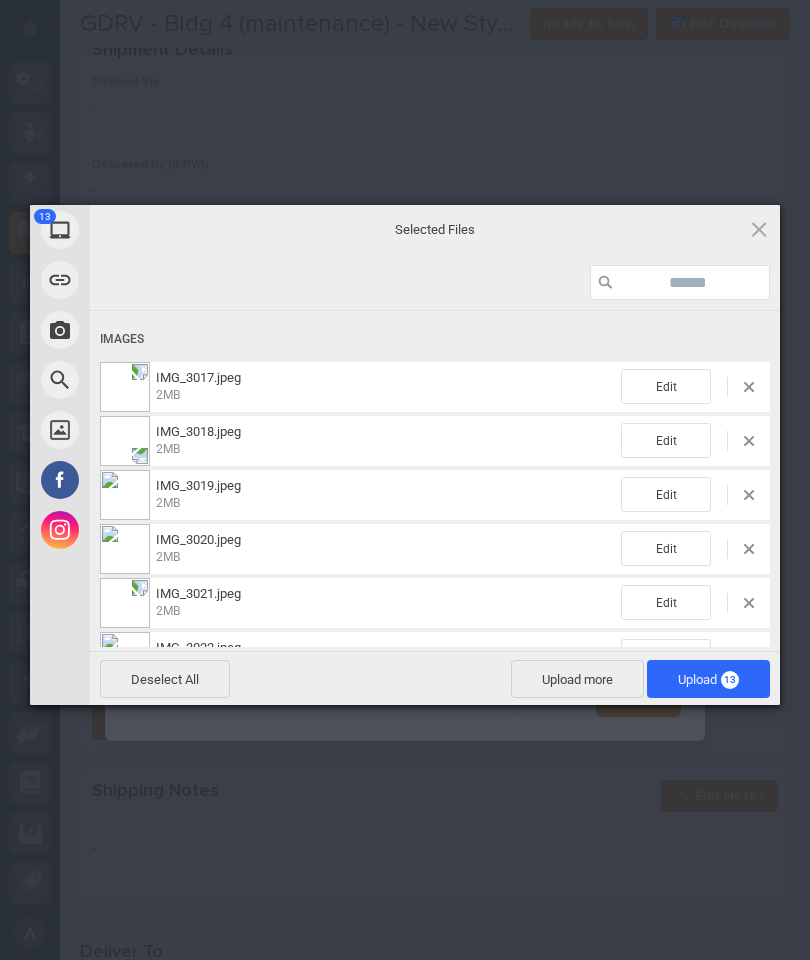 click on "Upload
[NUMBER]" at bounding box center (708, 679) 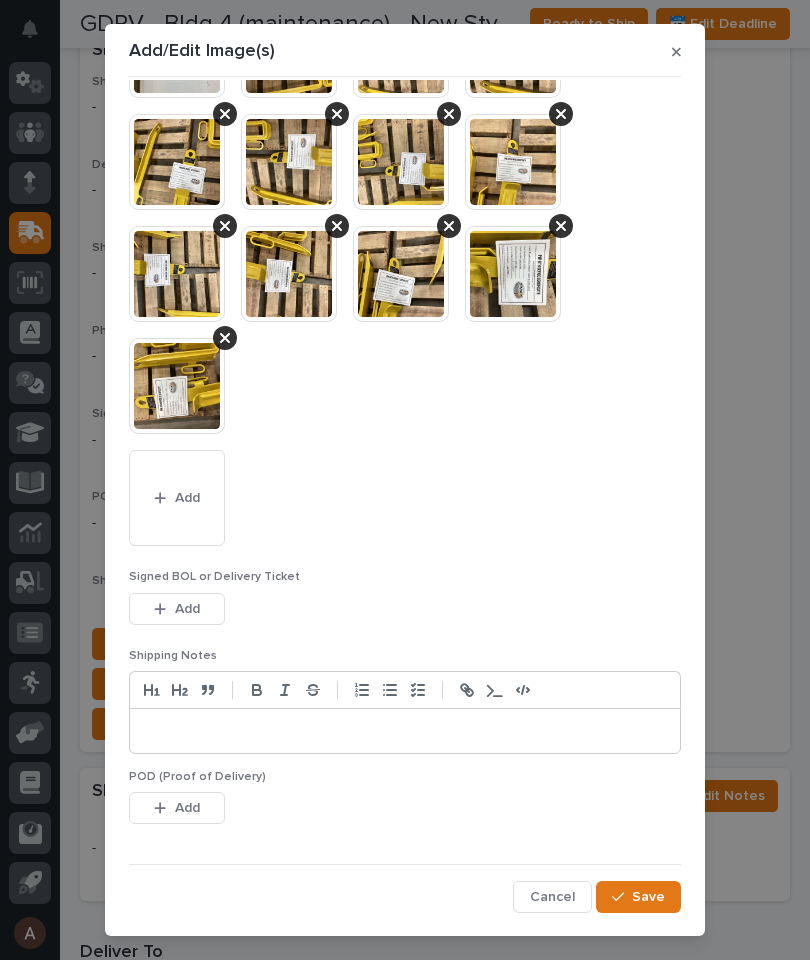 scroll, scrollTop: 120, scrollLeft: 0, axis: vertical 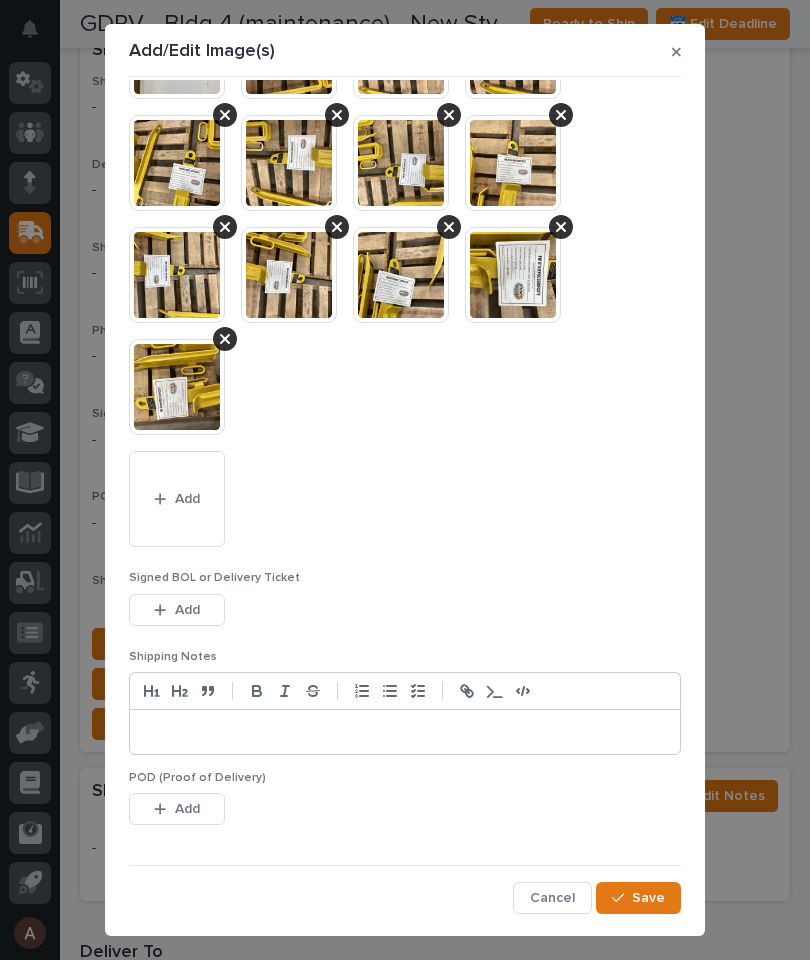 click on "Save" at bounding box center [648, 898] 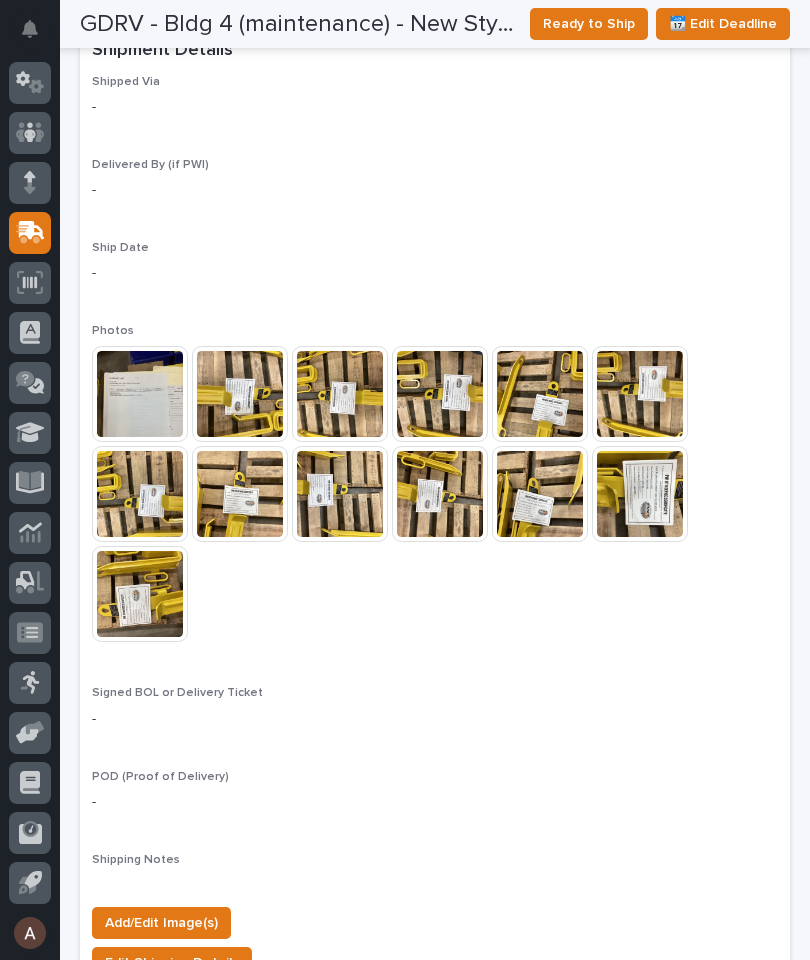 click on "Ready to Ship" at bounding box center (589, 24) 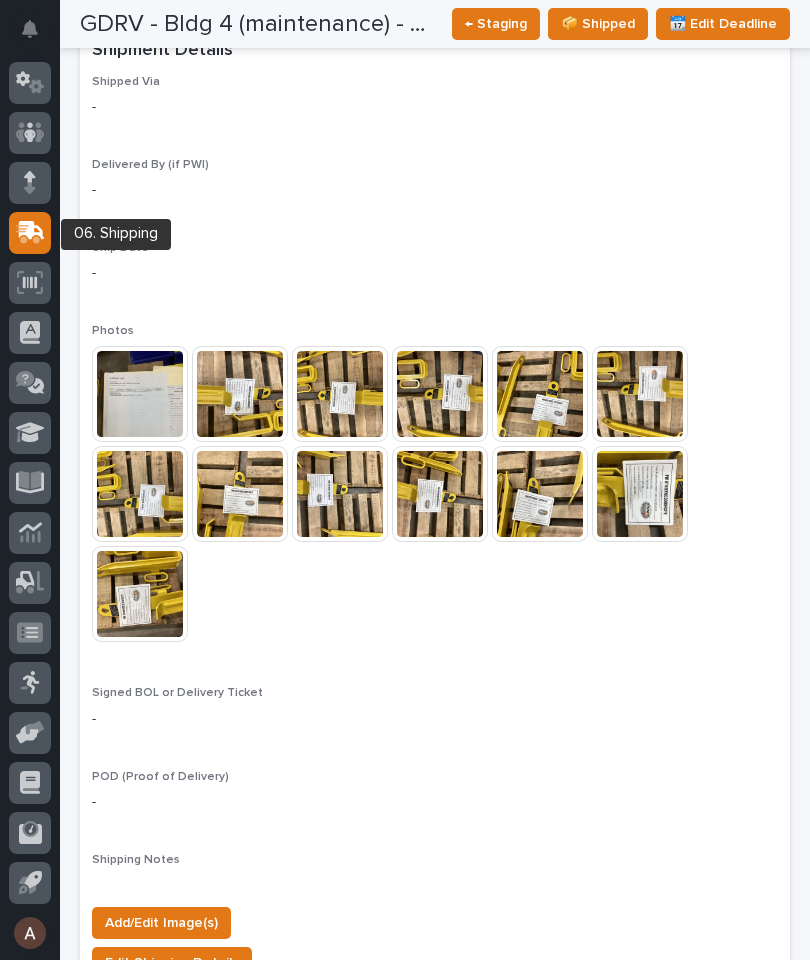 click 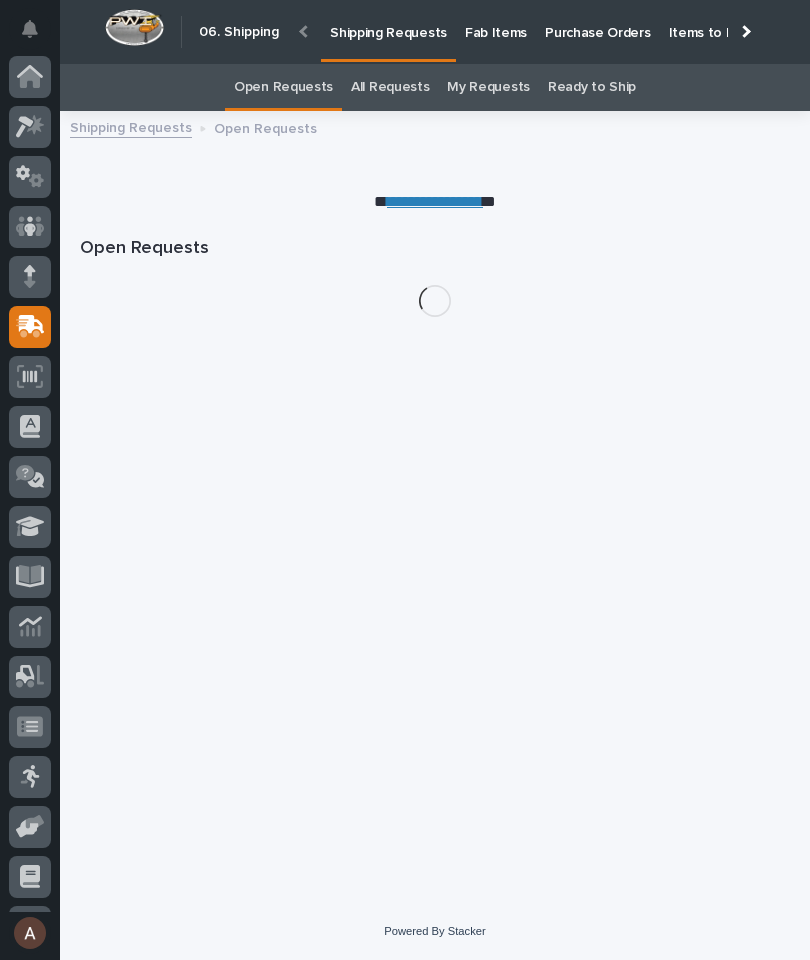scroll, scrollTop: 32, scrollLeft: 0, axis: vertical 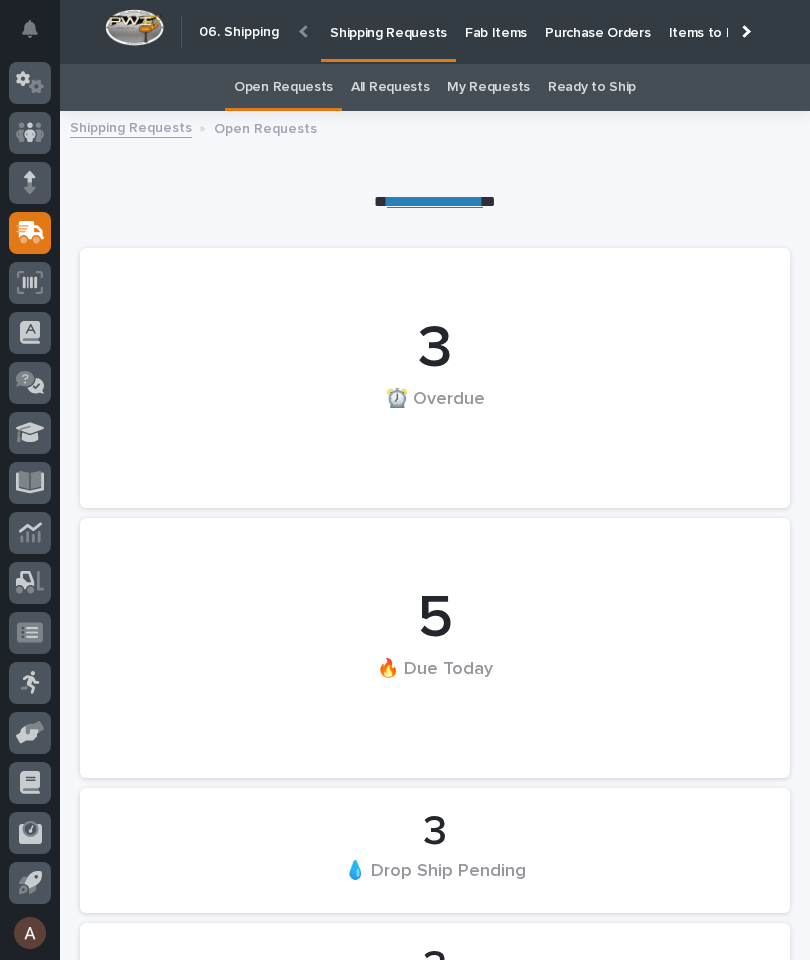 click on "Fab Items" at bounding box center (496, 21) 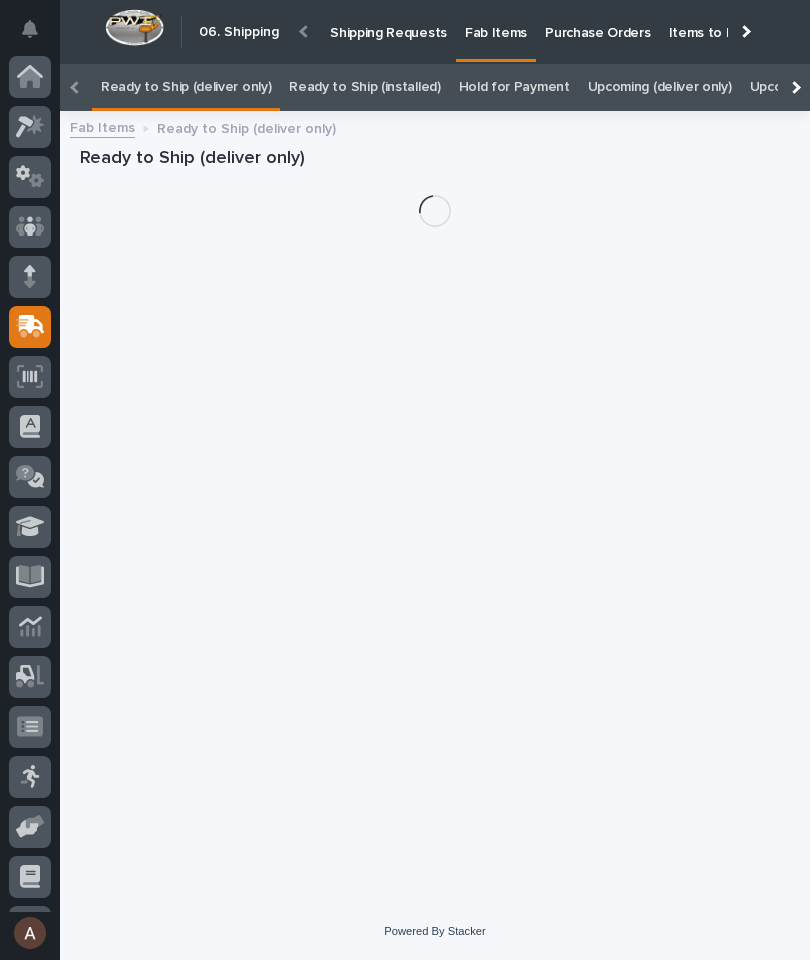 scroll, scrollTop: 0, scrollLeft: -218, axis: horizontal 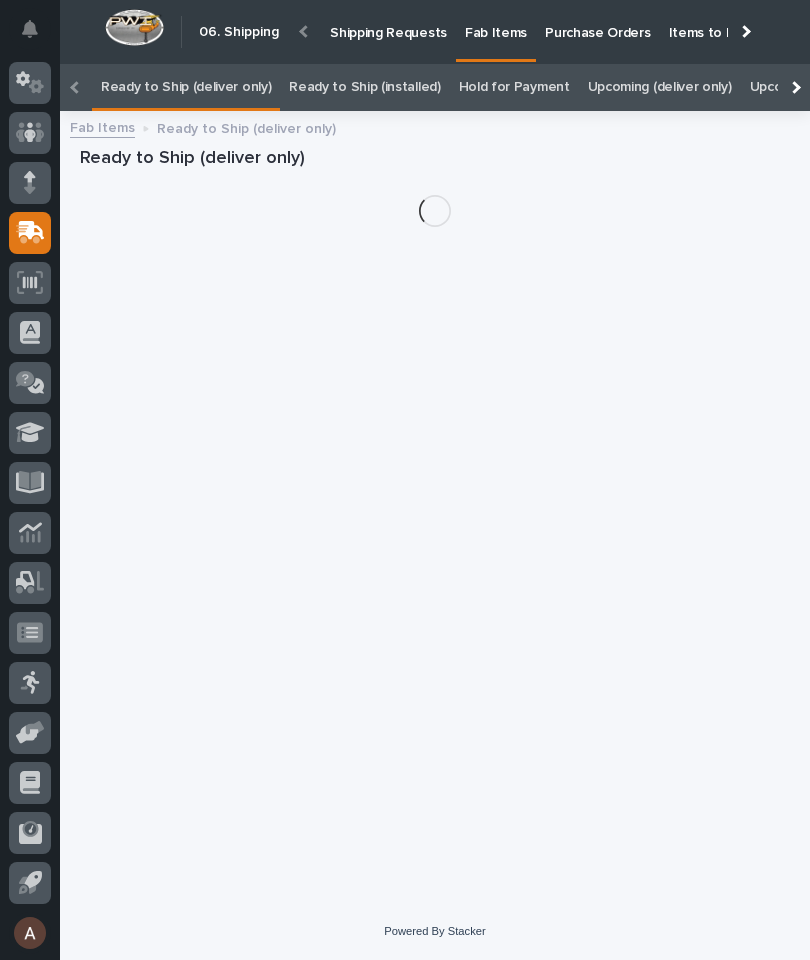 click at bounding box center [794, 87] 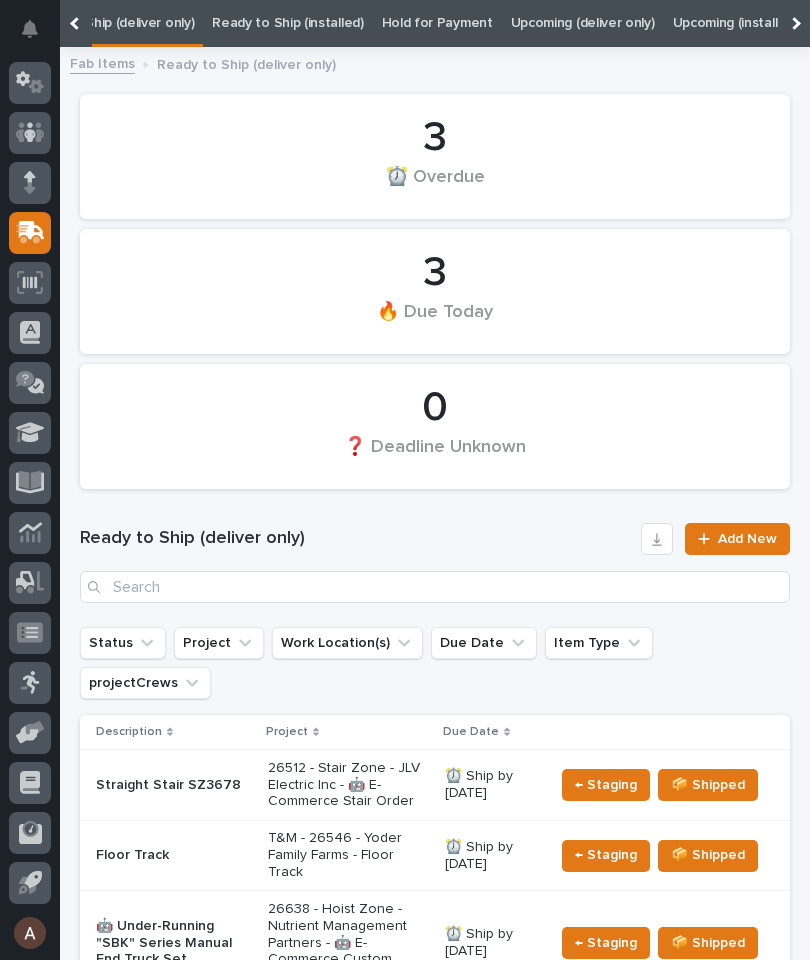 scroll, scrollTop: 0, scrollLeft: 202, axis: horizontal 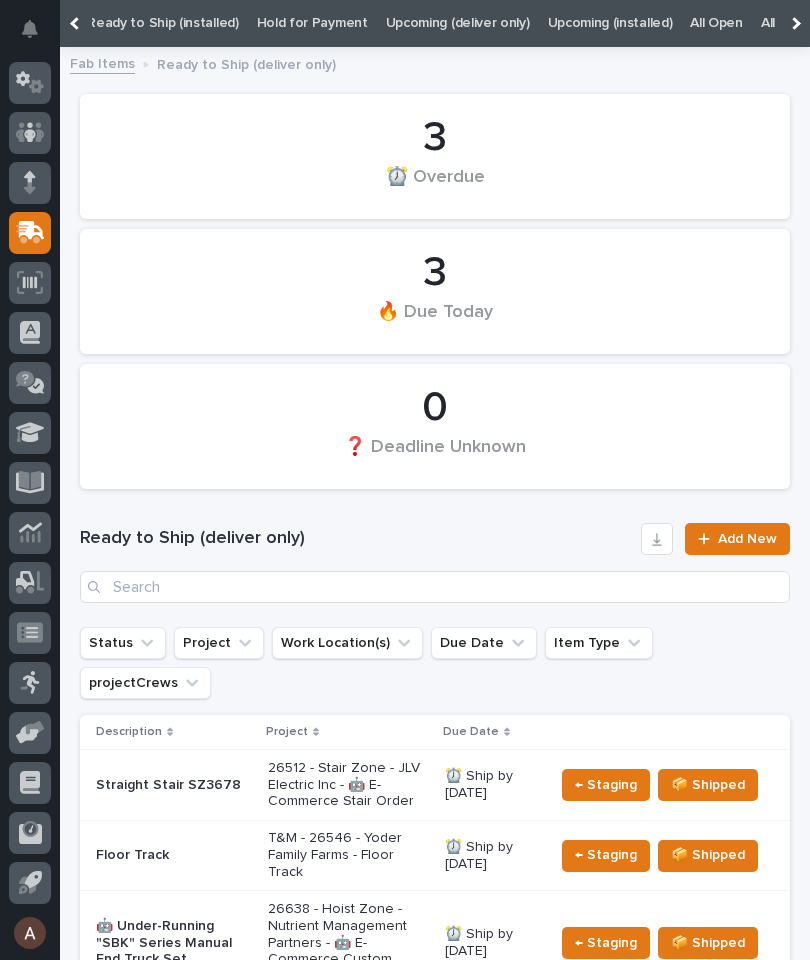 click on "All" at bounding box center (768, 23) 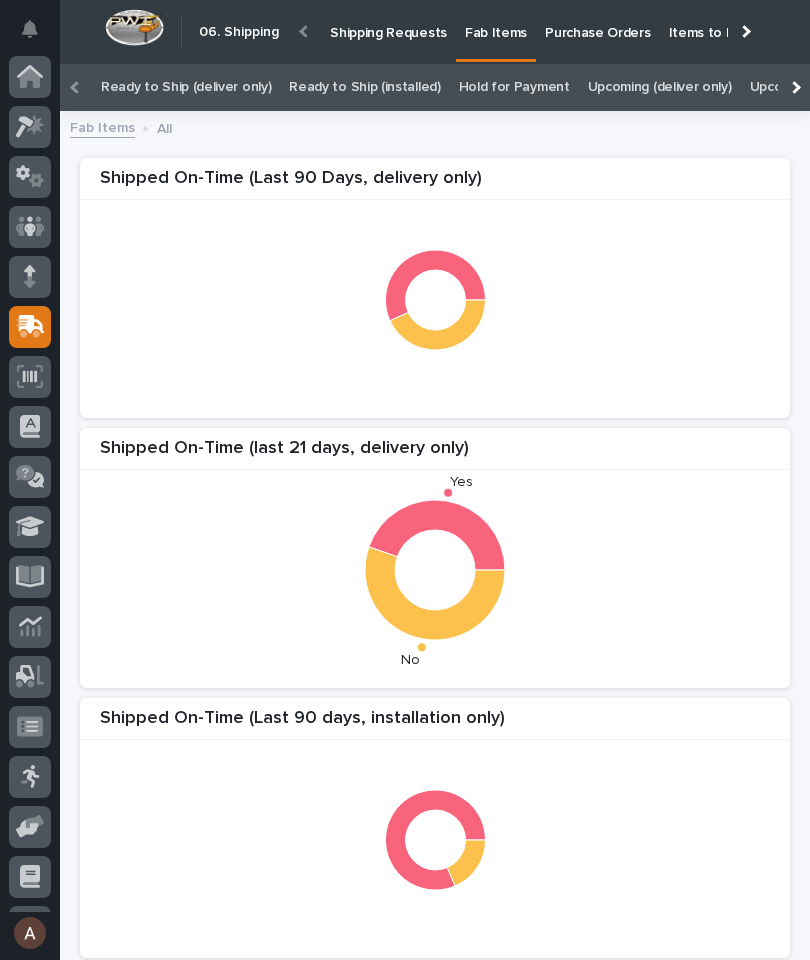scroll, scrollTop: 22, scrollLeft: 0, axis: vertical 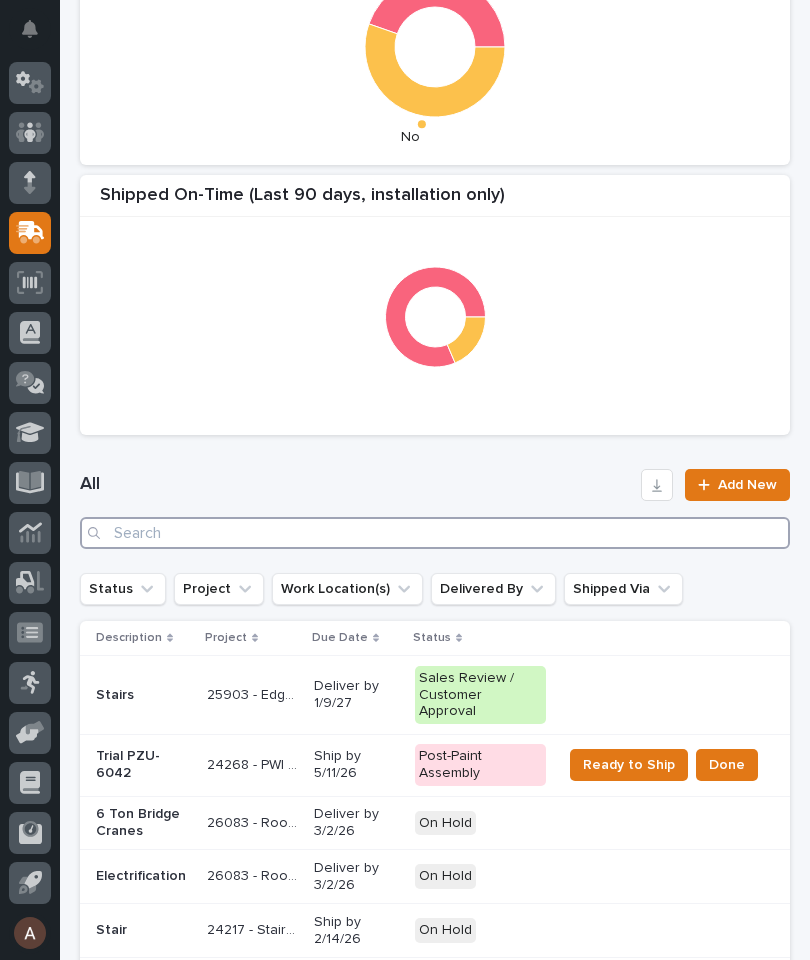 click at bounding box center (435, 533) 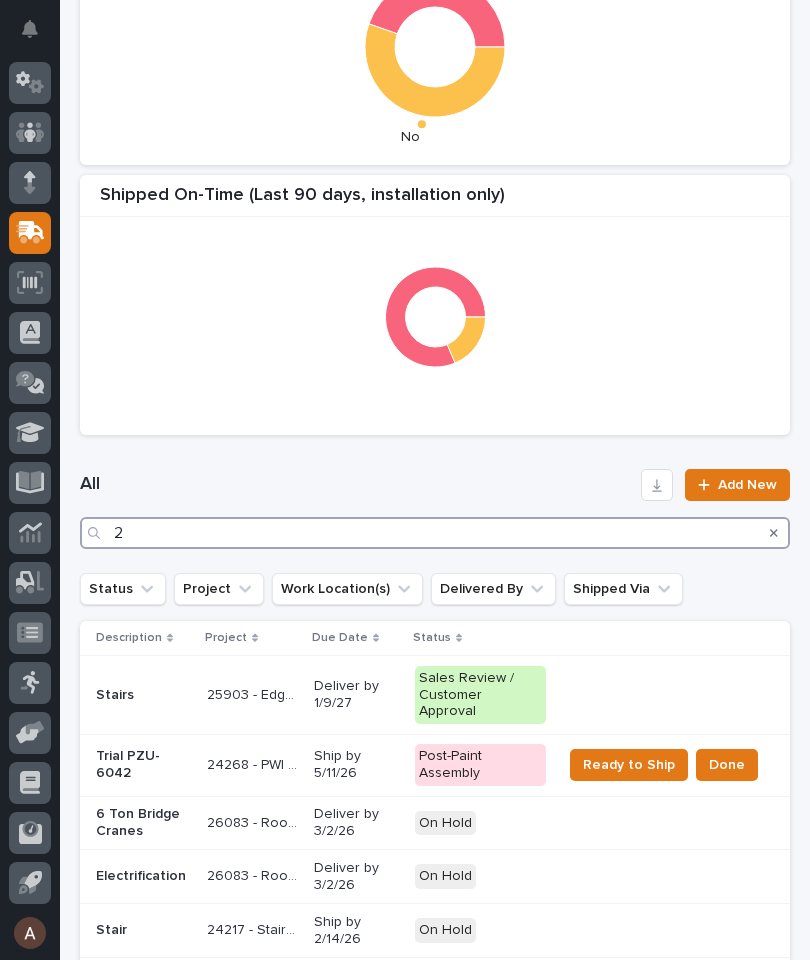scroll, scrollTop: 0, scrollLeft: 0, axis: both 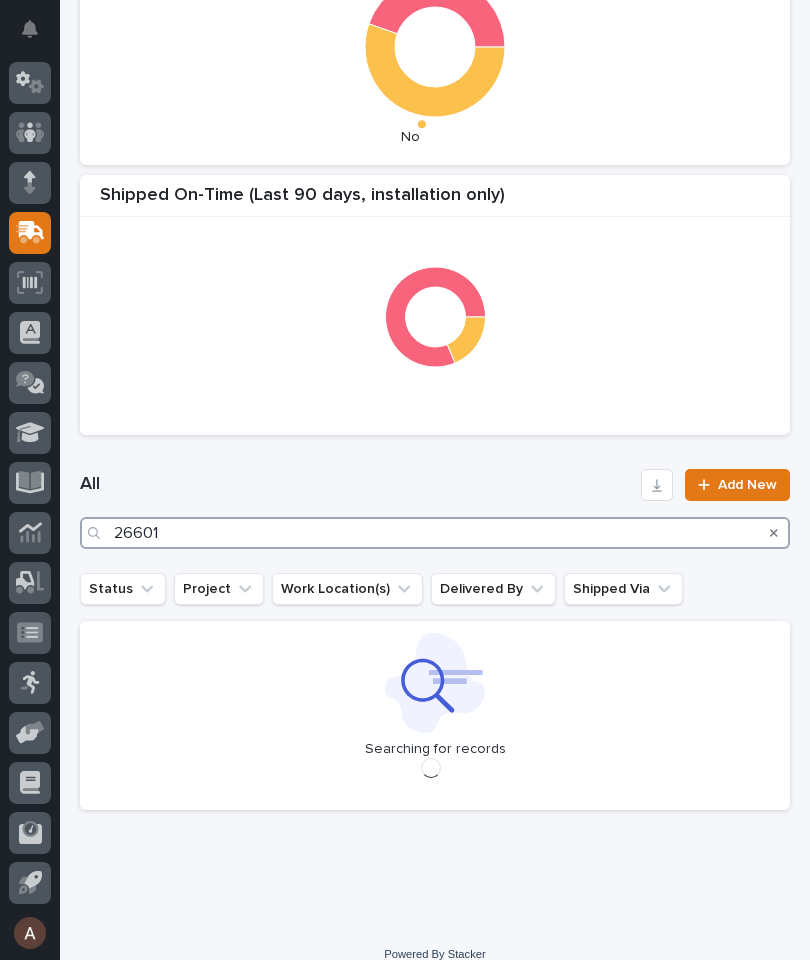 type on "26601" 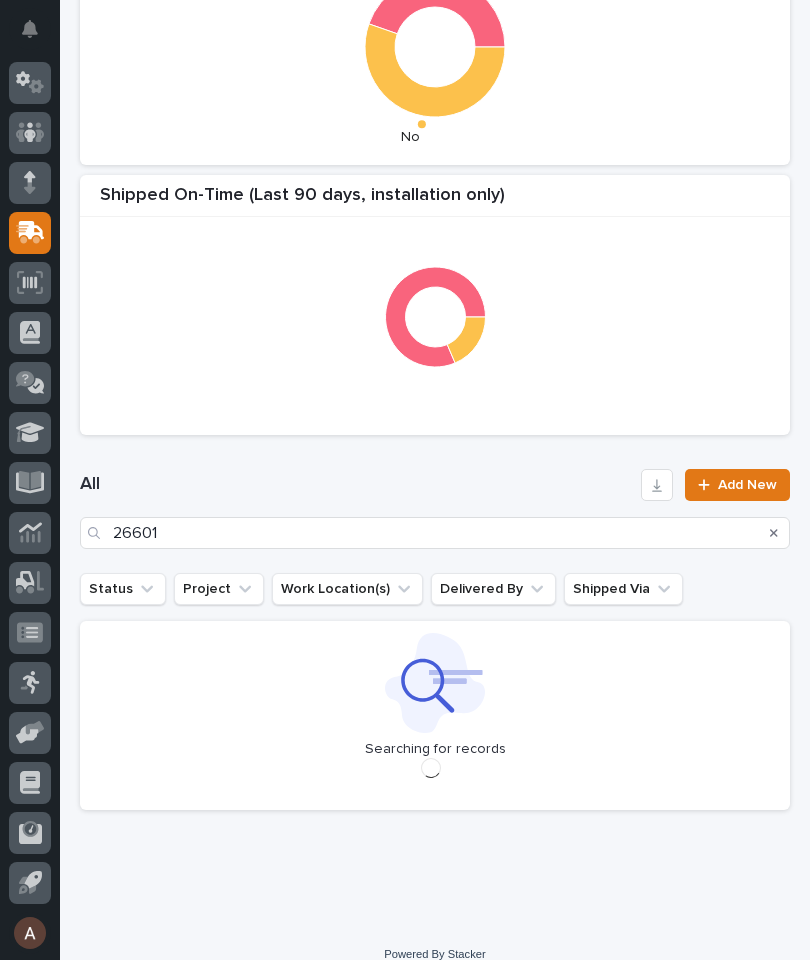 click on "All 26601 Add New" at bounding box center (435, 509) 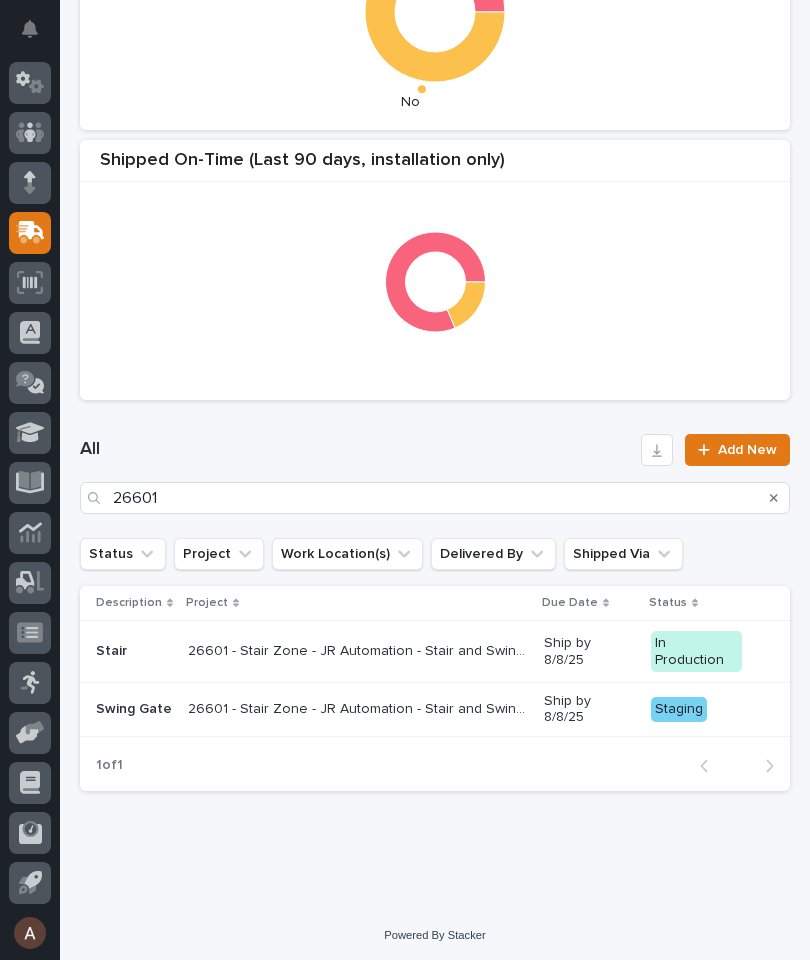 scroll, scrollTop: 557, scrollLeft: 0, axis: vertical 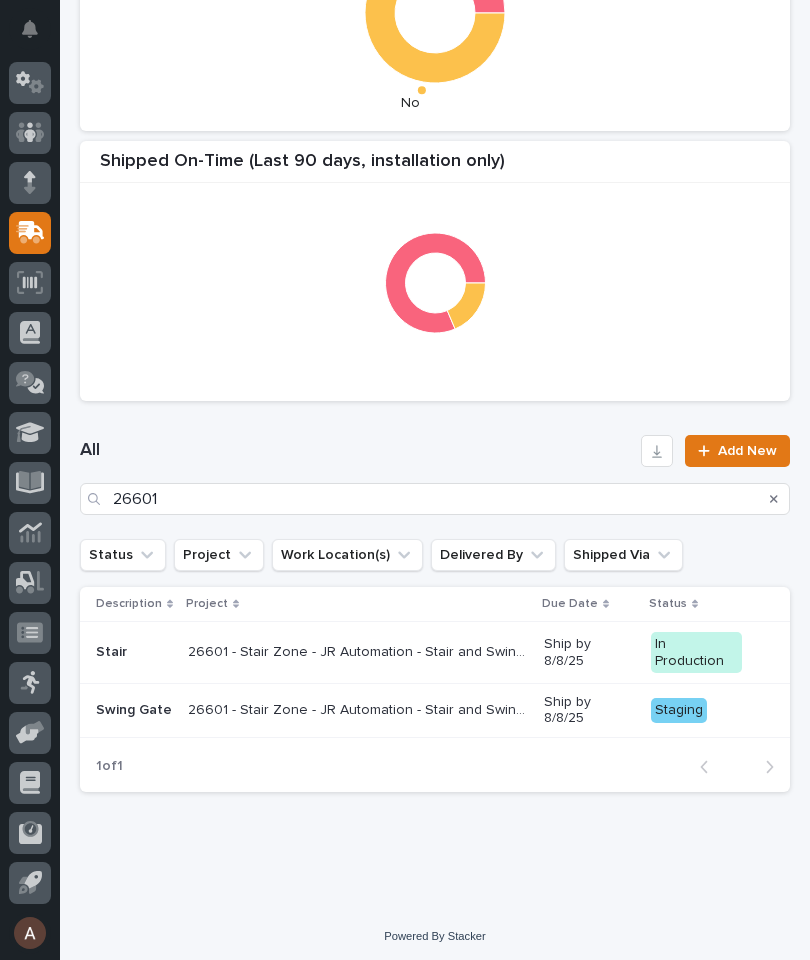 click on "Swing Gate" at bounding box center [134, 710] 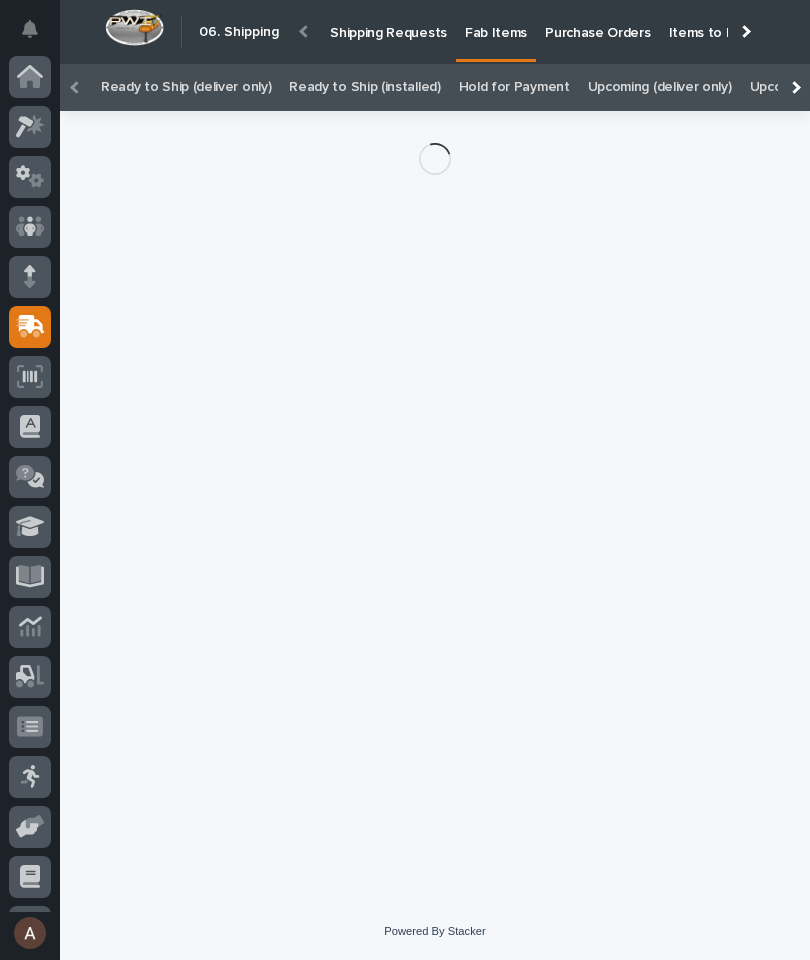 scroll, scrollTop: 57, scrollLeft: 0, axis: vertical 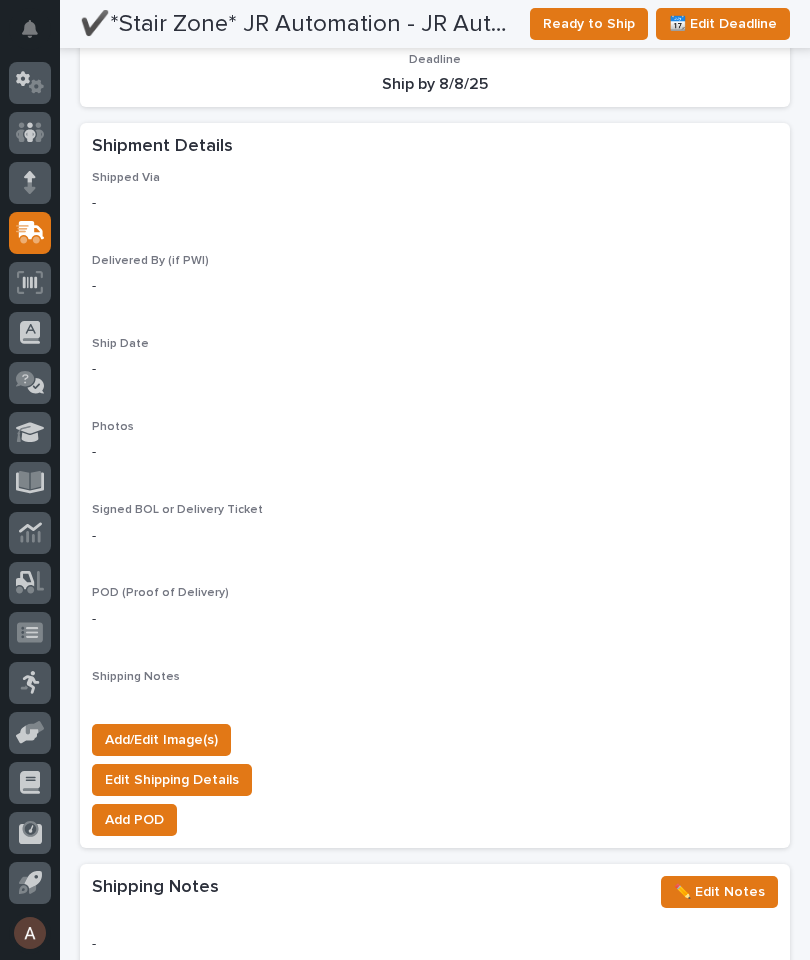 click on "Add/Edit Image(s)" at bounding box center (161, 740) 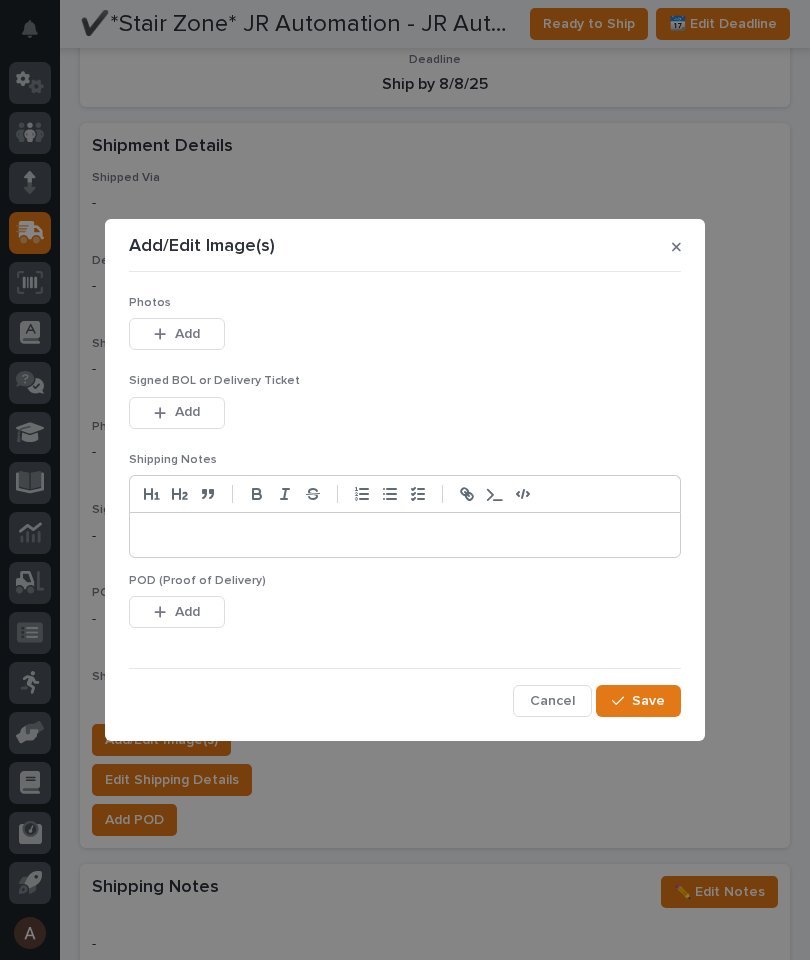 click on "Add" at bounding box center [177, 334] 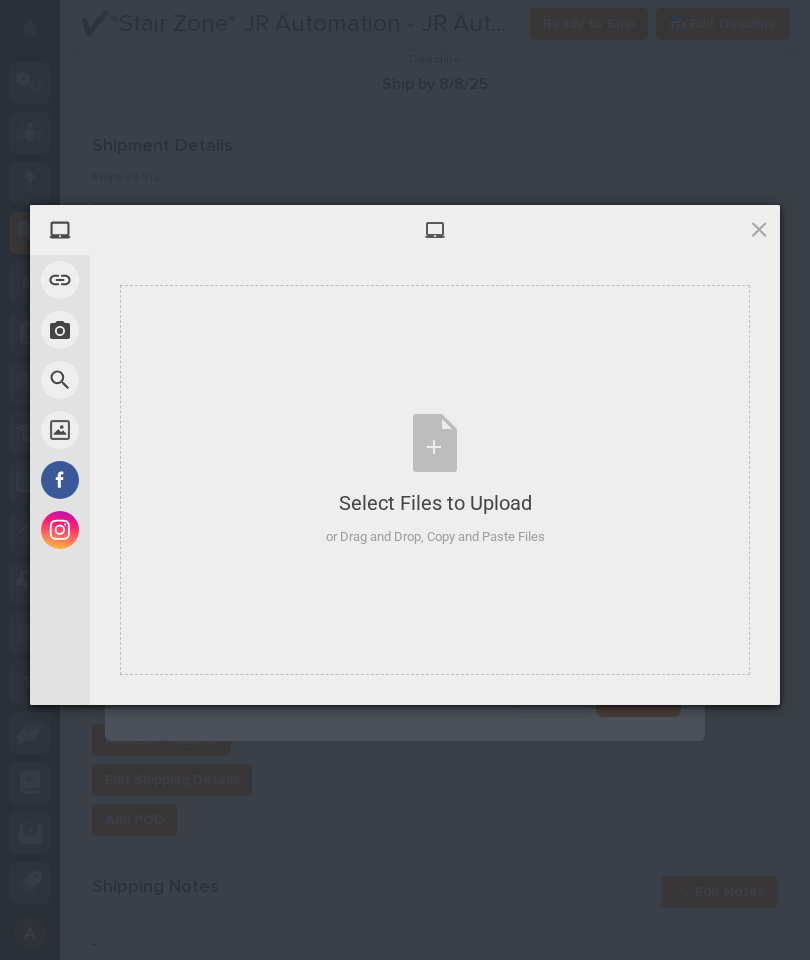 click on "Select Files to Upload
or Drag and Drop, Copy and Paste Files" at bounding box center [435, 480] 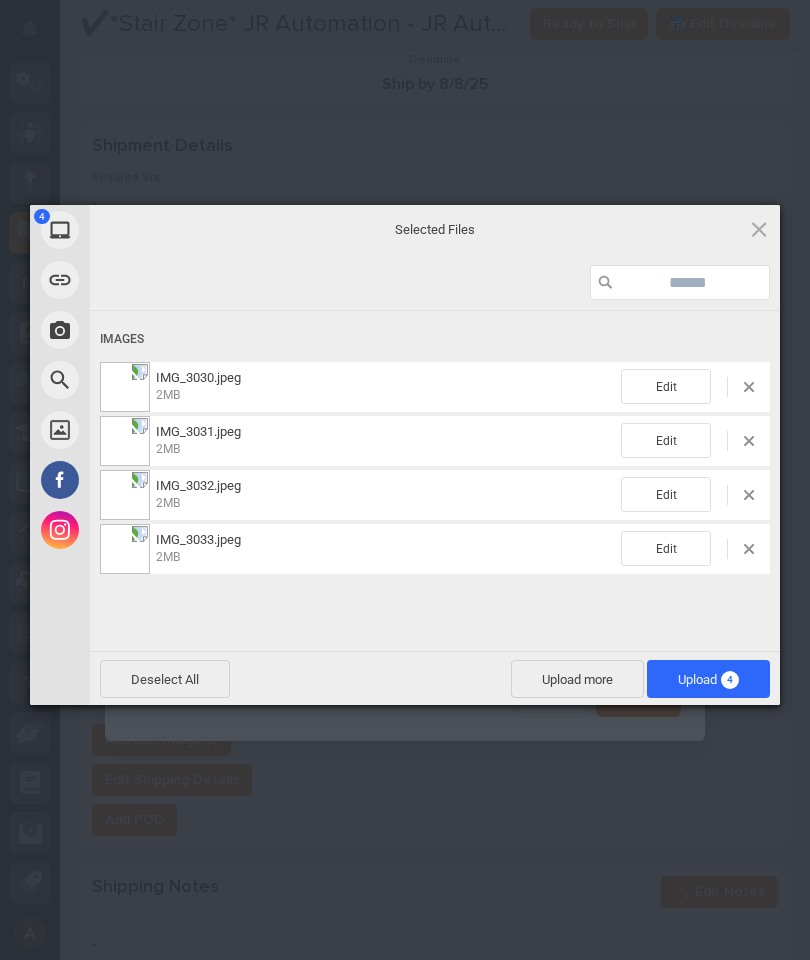 click on "Upload
4" at bounding box center (708, 679) 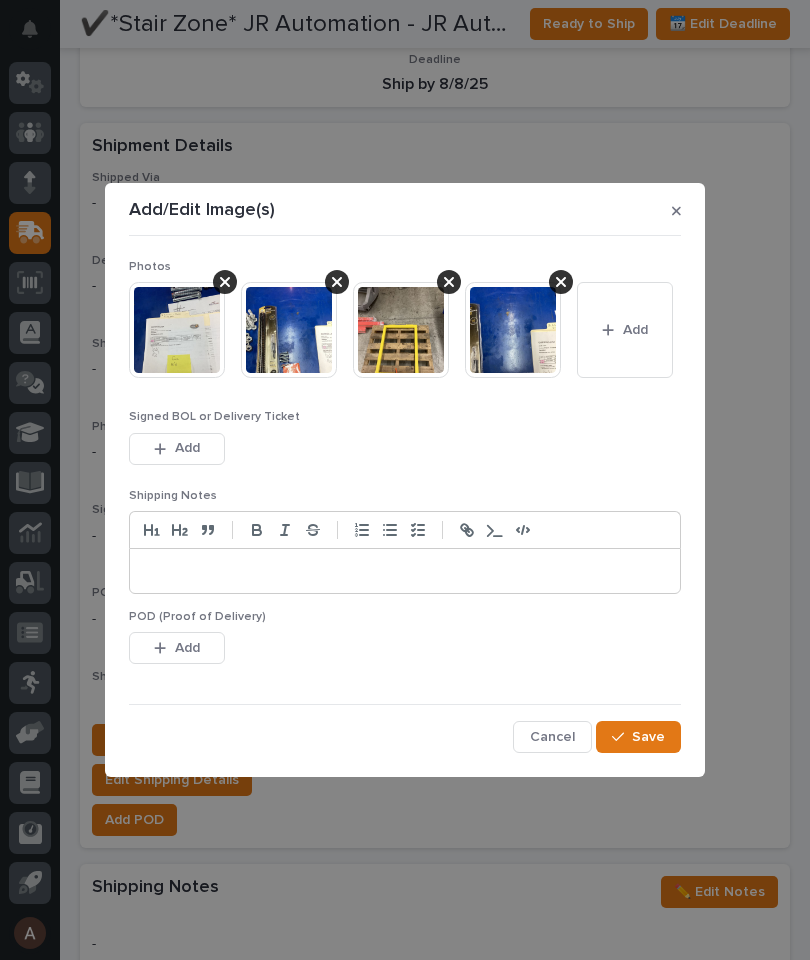 click on "Save" at bounding box center (648, 737) 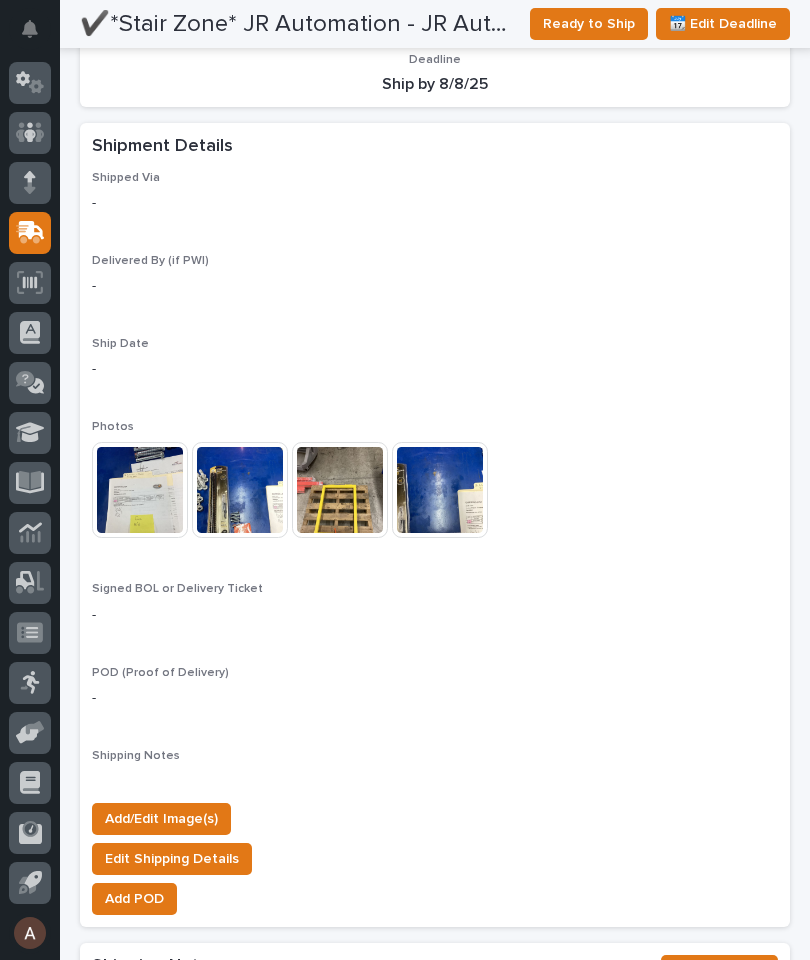 click on "Ready to Ship" at bounding box center [589, 24] 